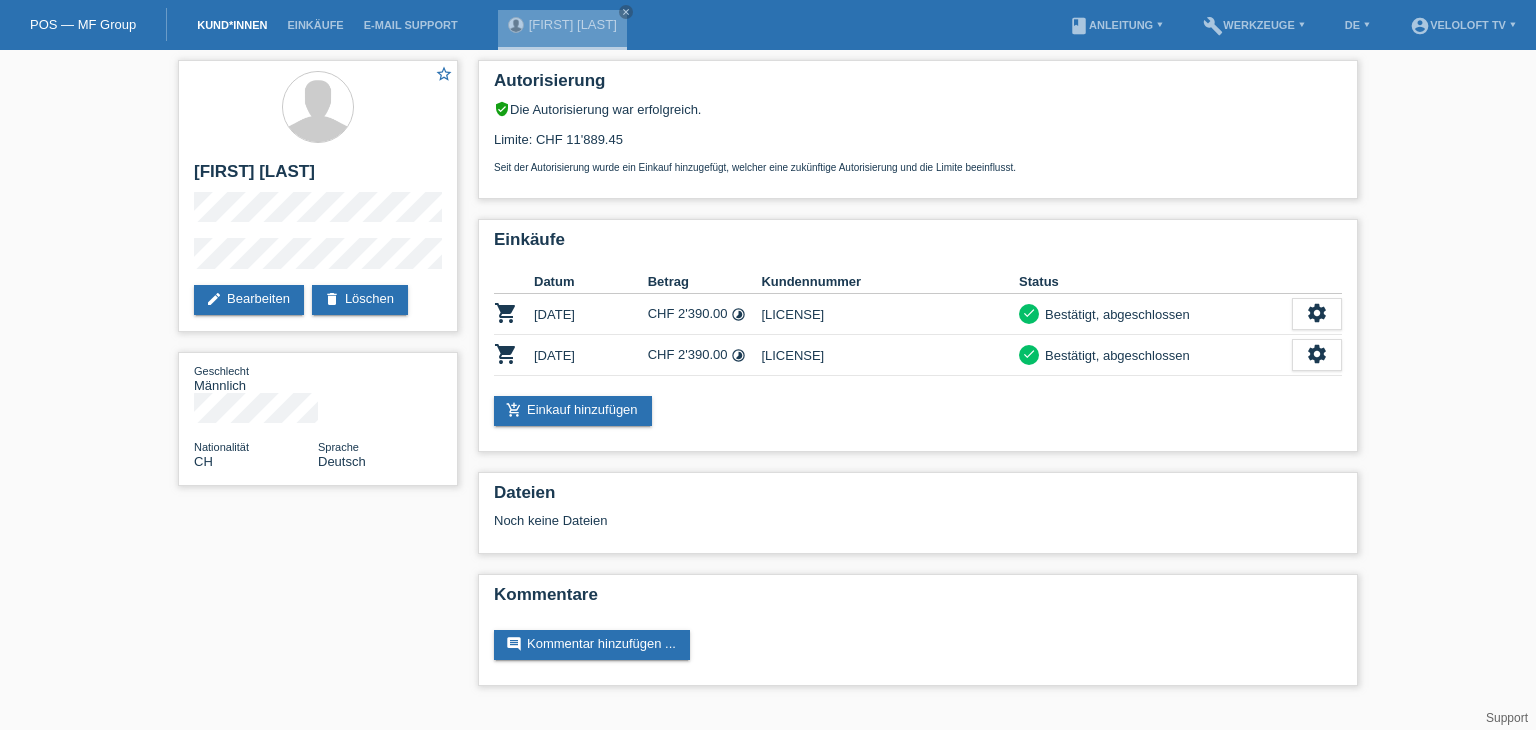 scroll, scrollTop: 0, scrollLeft: 0, axis: both 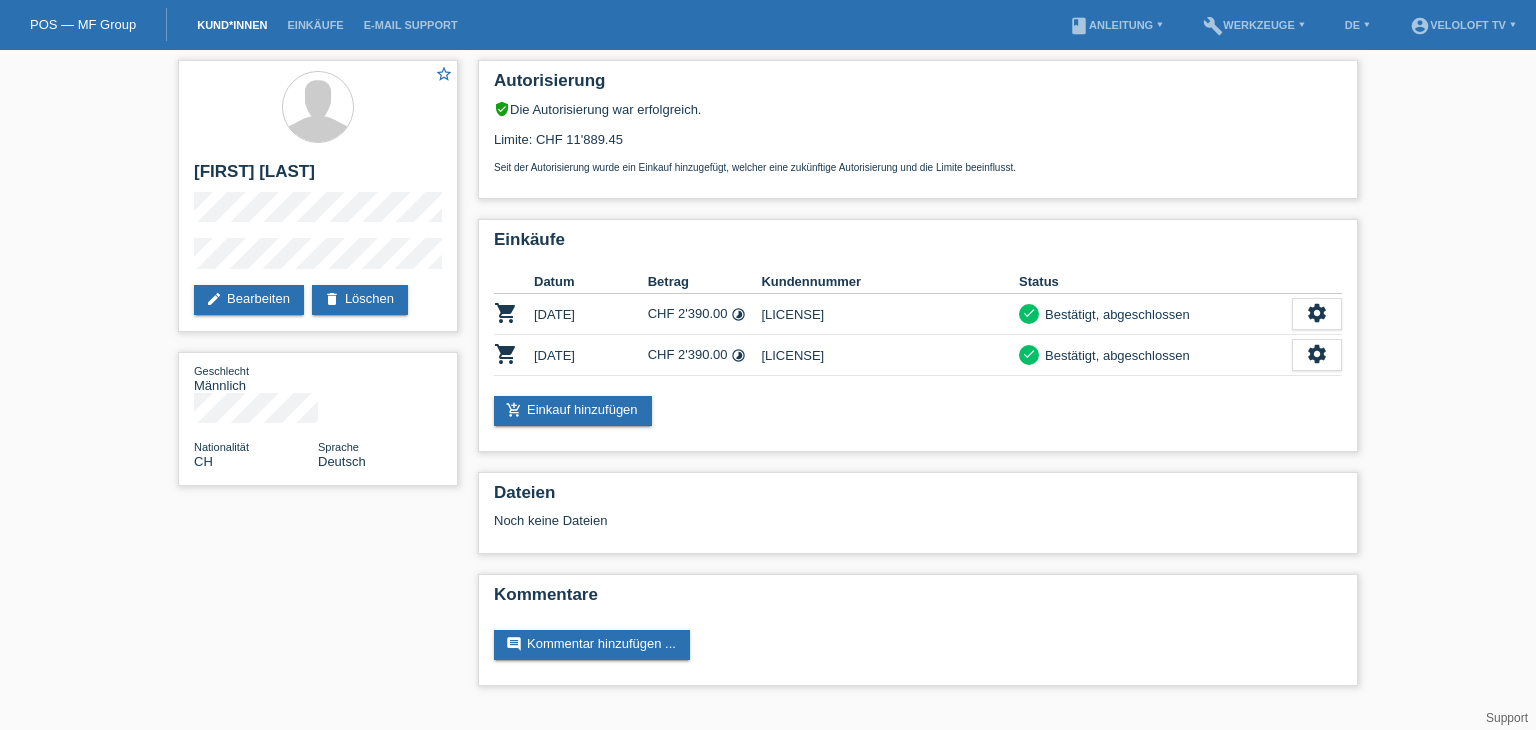 click on "Kund*innen" at bounding box center [232, 25] 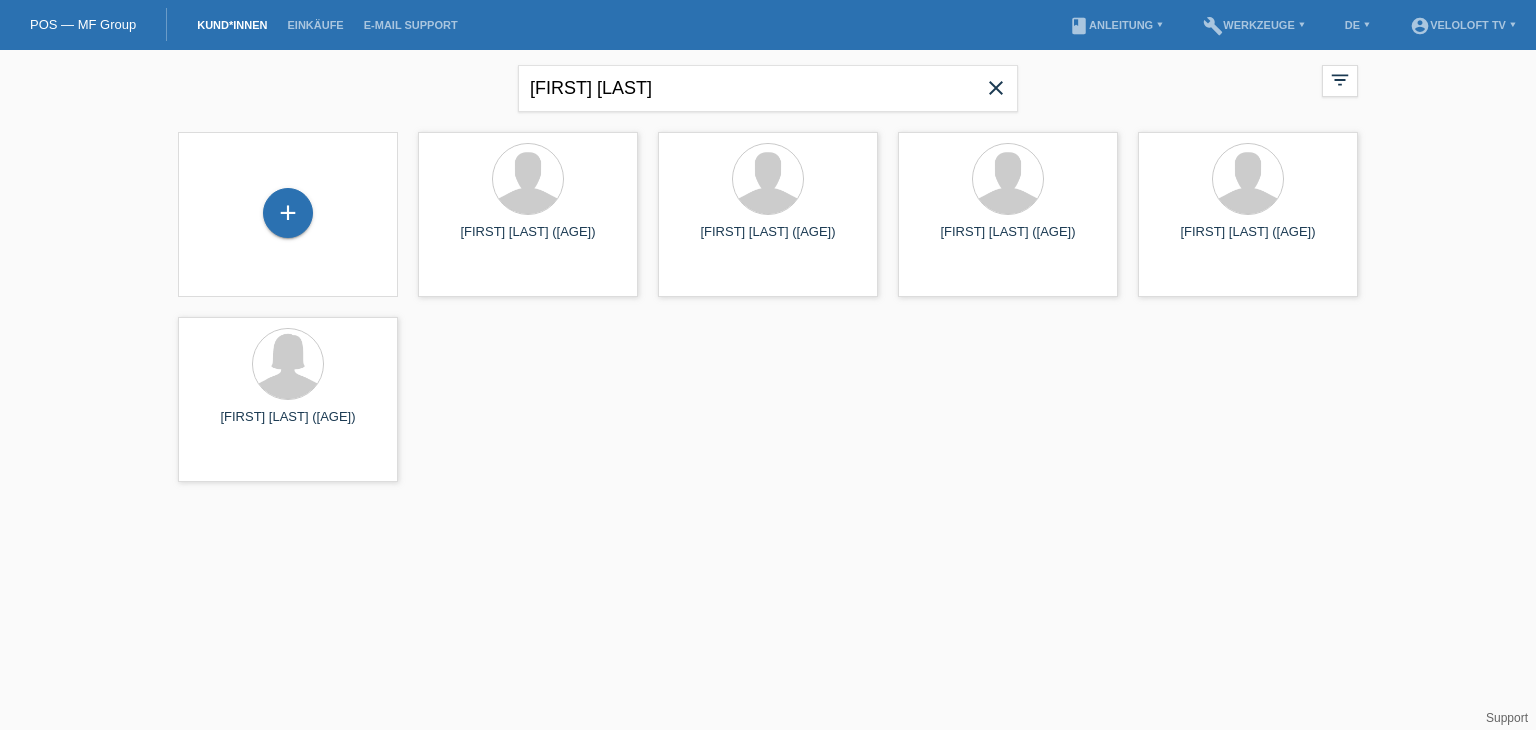 scroll, scrollTop: 0, scrollLeft: 0, axis: both 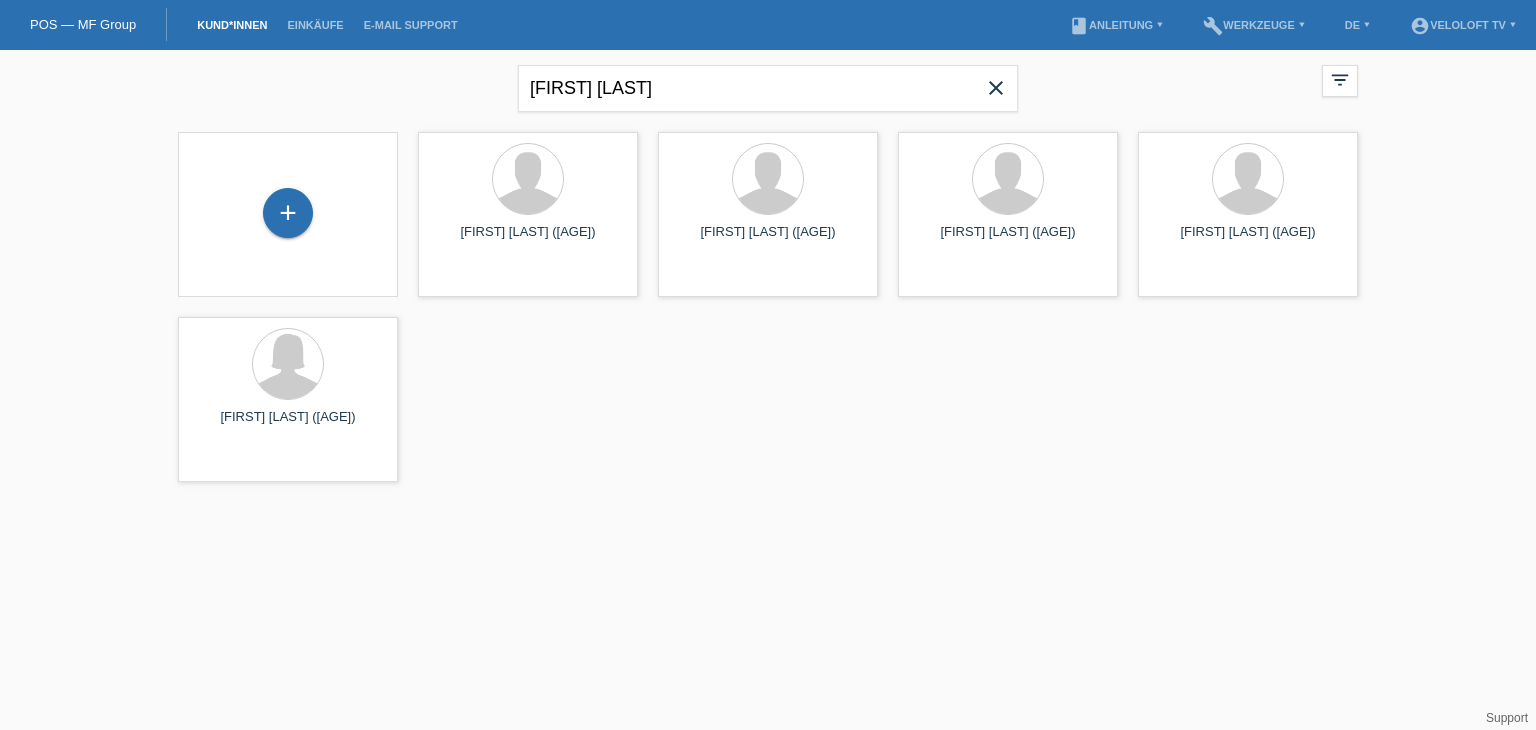 click on "close" at bounding box center (996, 88) 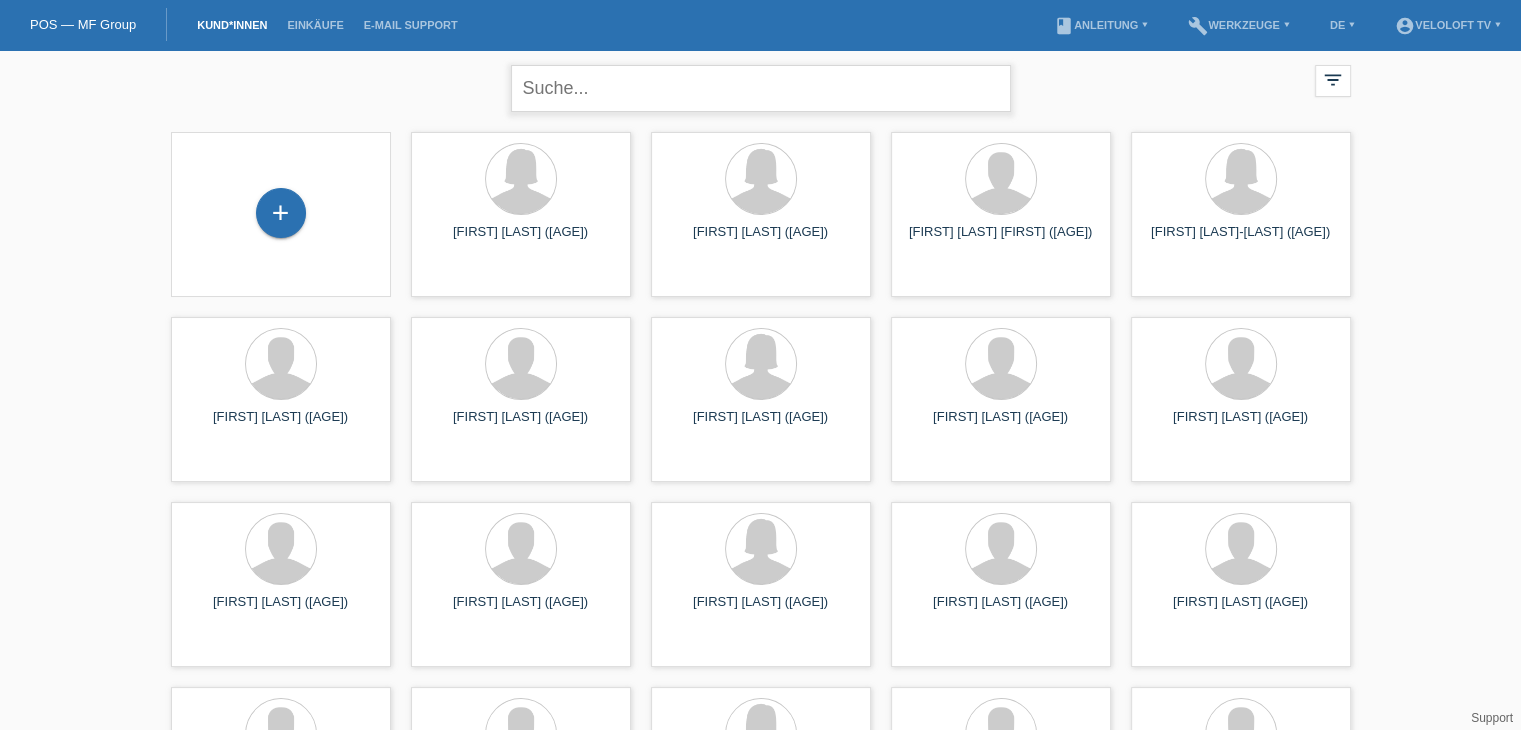 click at bounding box center [761, 88] 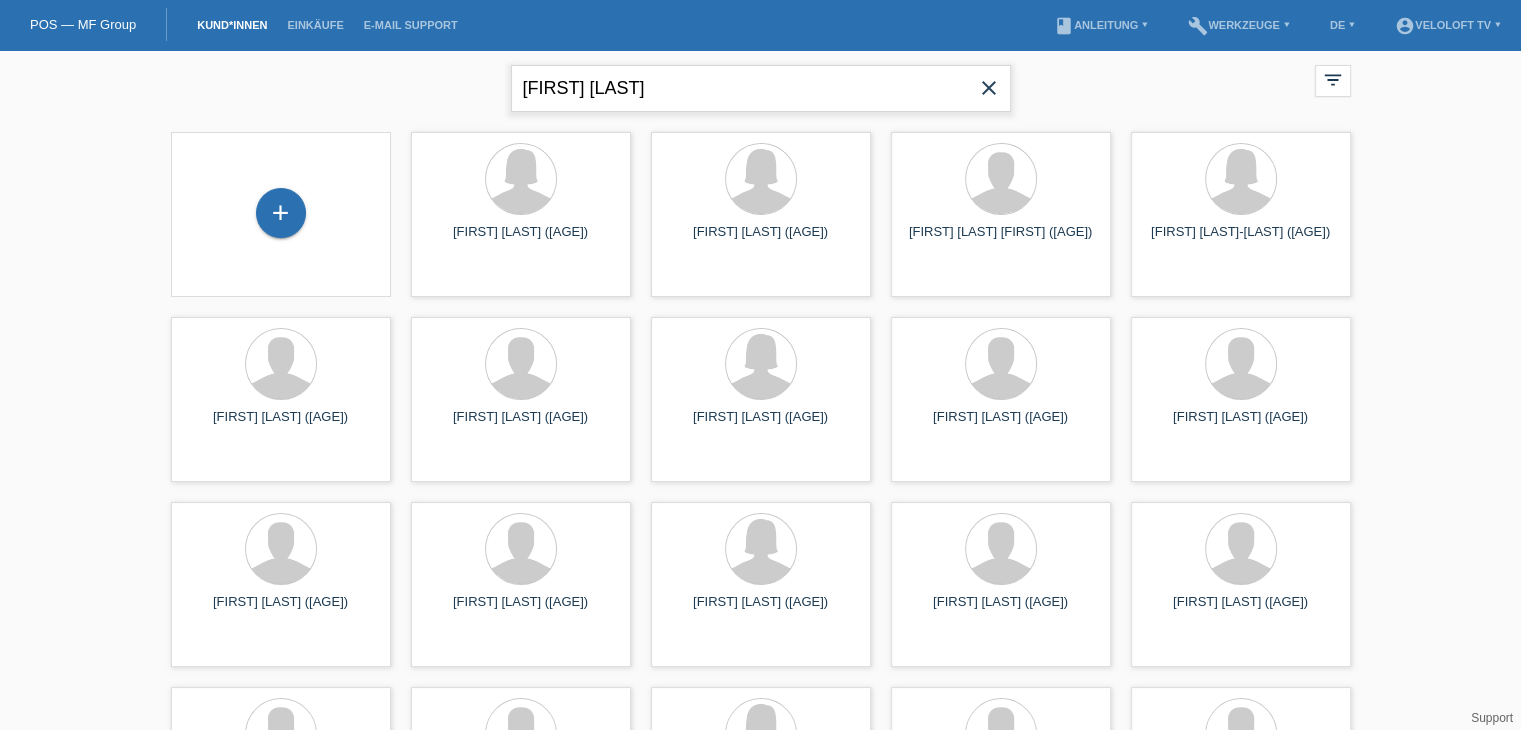 click on "[FIRST] [LAST]" at bounding box center [761, 88] 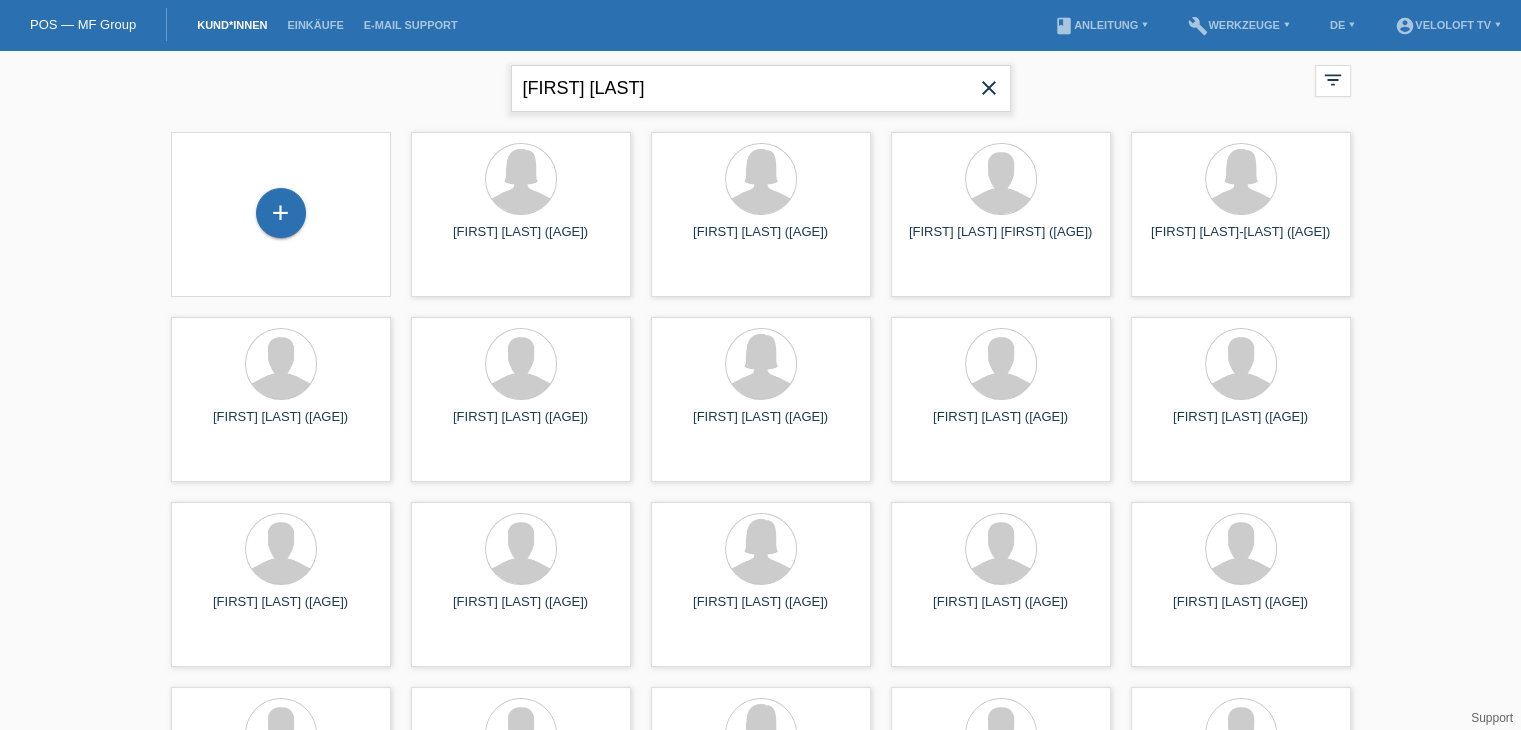 type on "[FIRST] [LAST]" 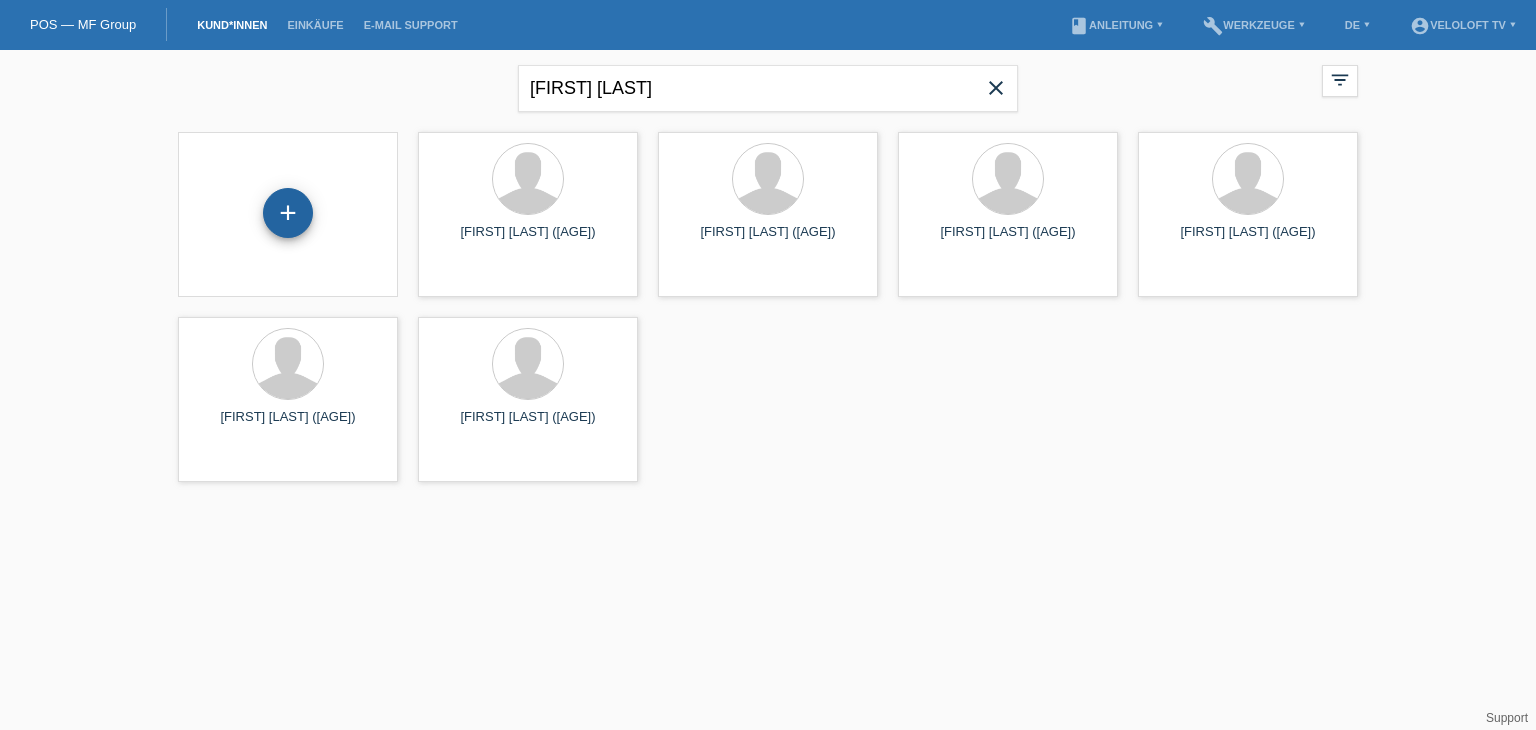 click on "+" at bounding box center (288, 213) 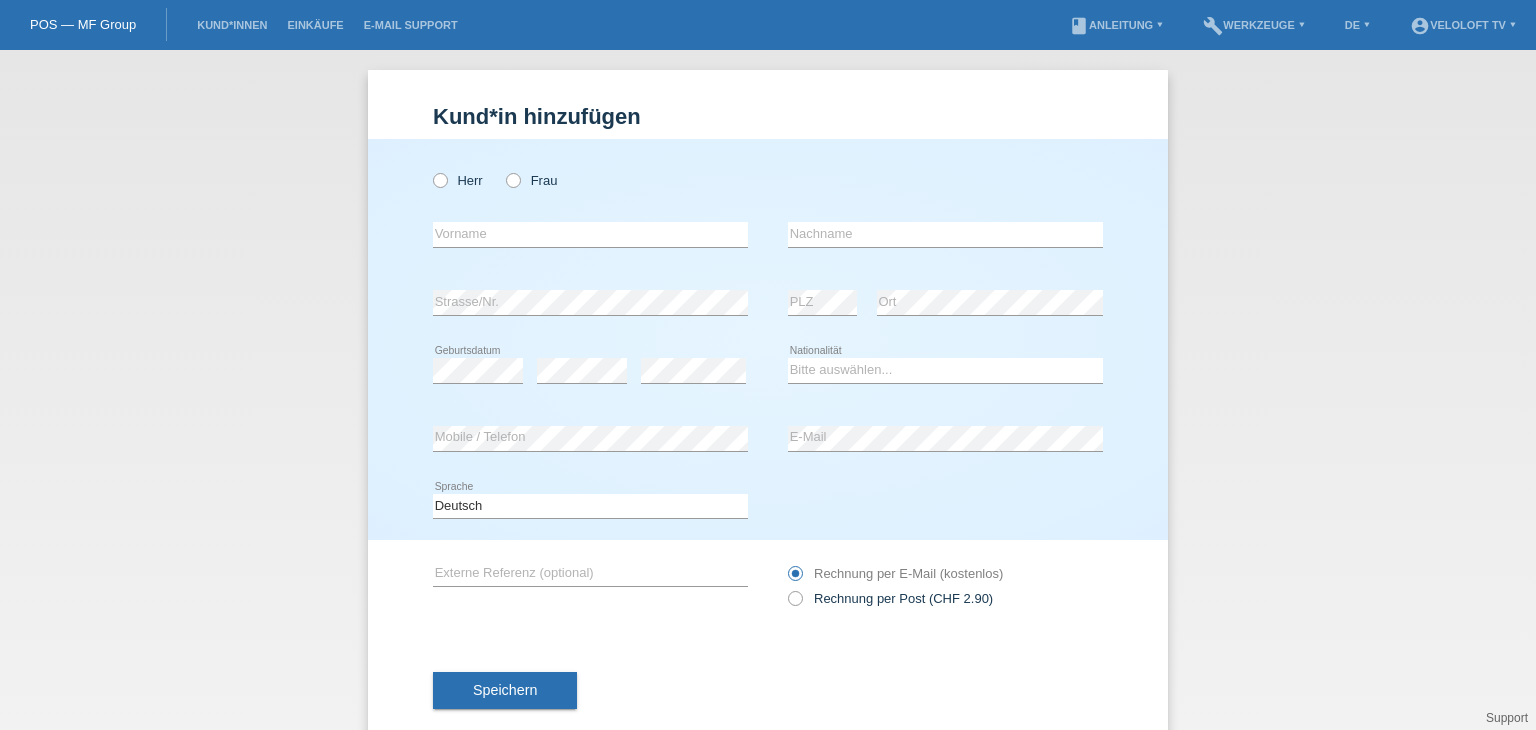scroll, scrollTop: 0, scrollLeft: 0, axis: both 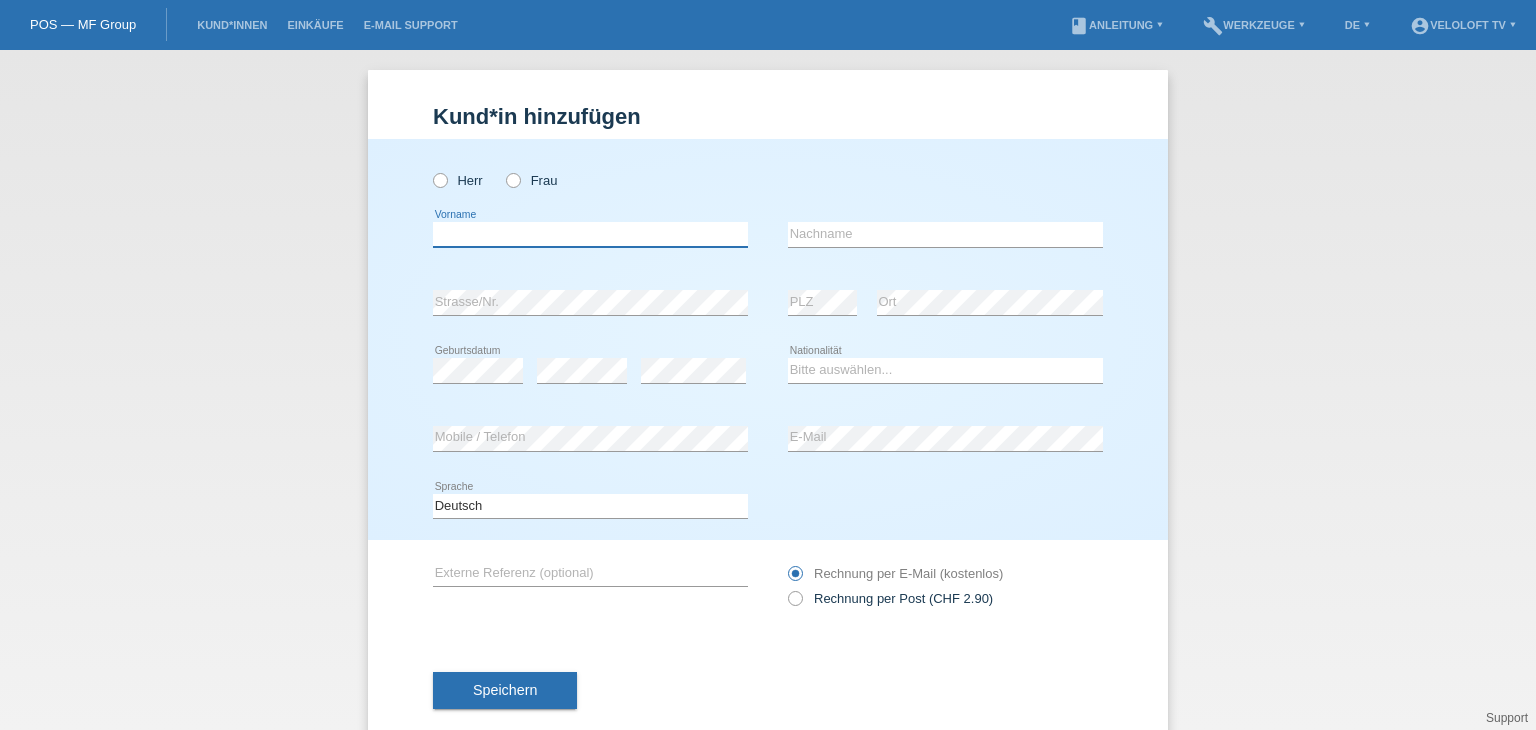 drag, startPoint x: 604, startPoint y: 226, endPoint x: 519, endPoint y: 227, distance: 85.00588 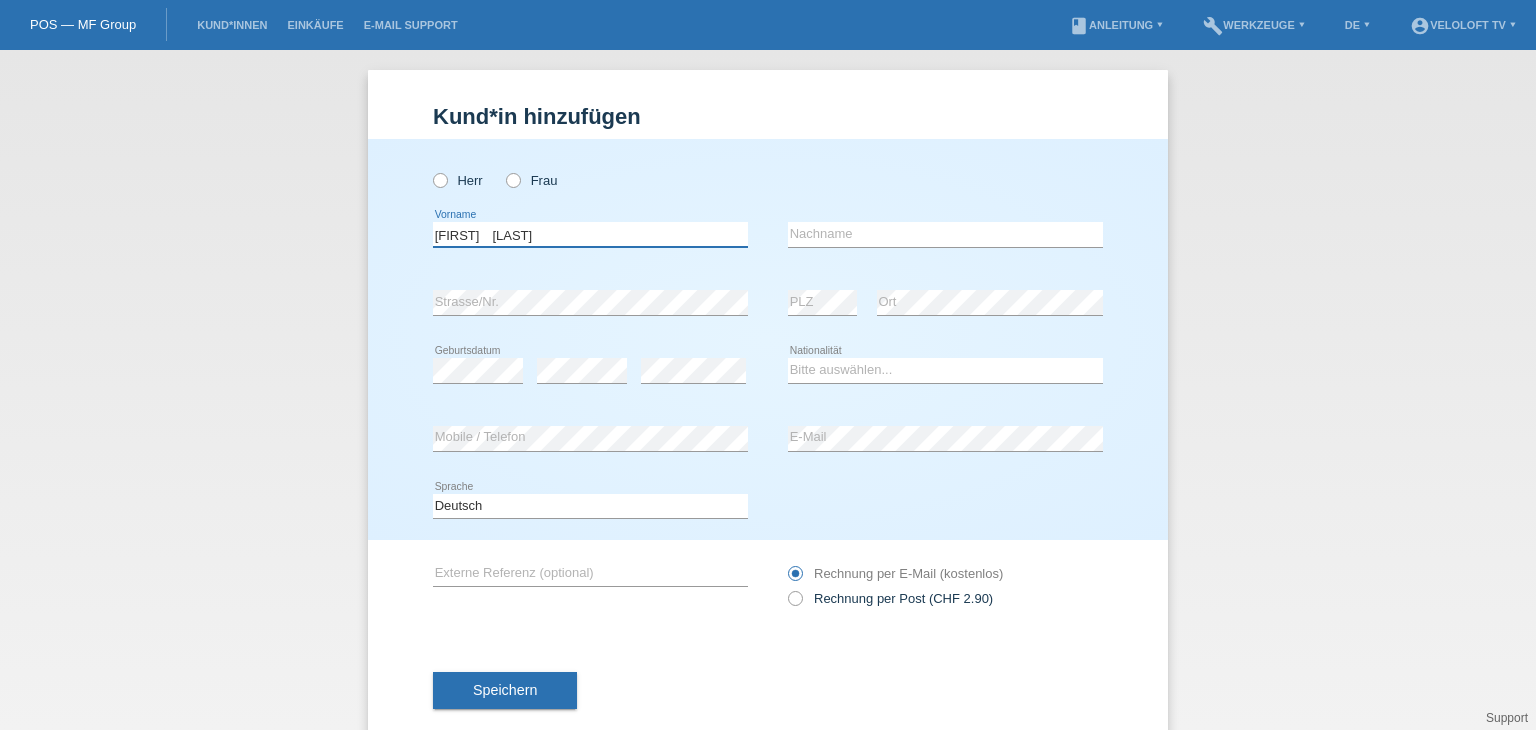 drag, startPoint x: 484, startPoint y: 229, endPoint x: 636, endPoint y: 230, distance: 152.0033 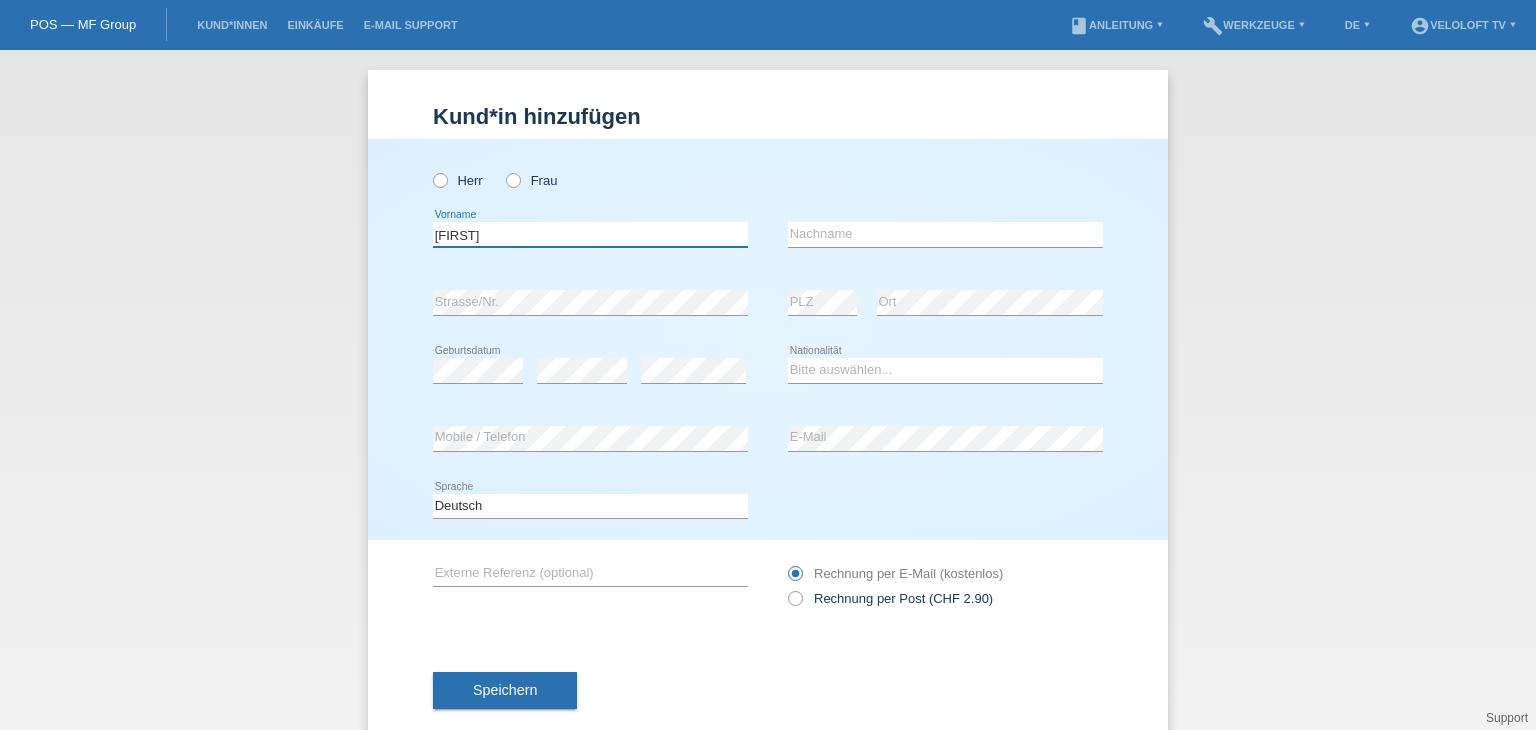 type on "David" 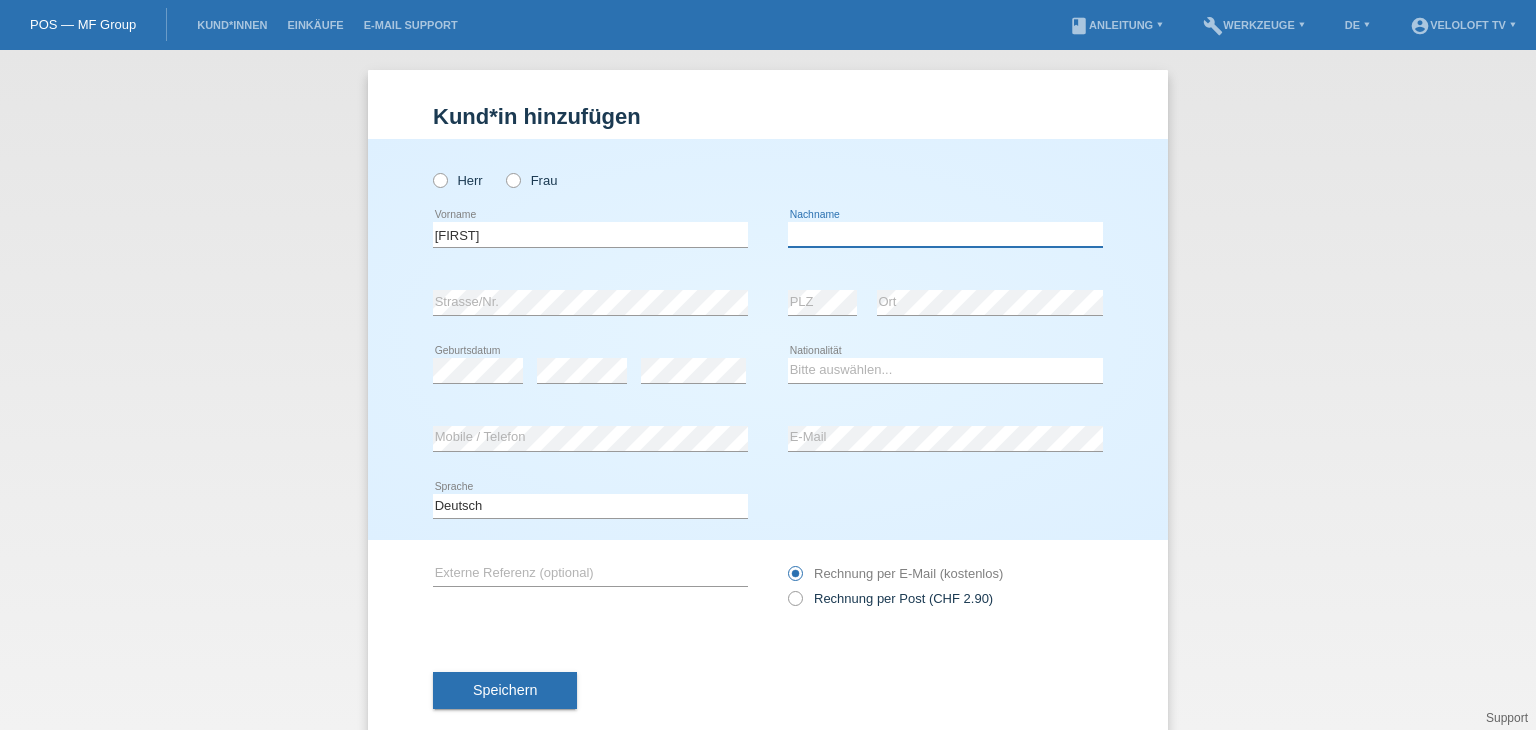 click at bounding box center [945, 234] 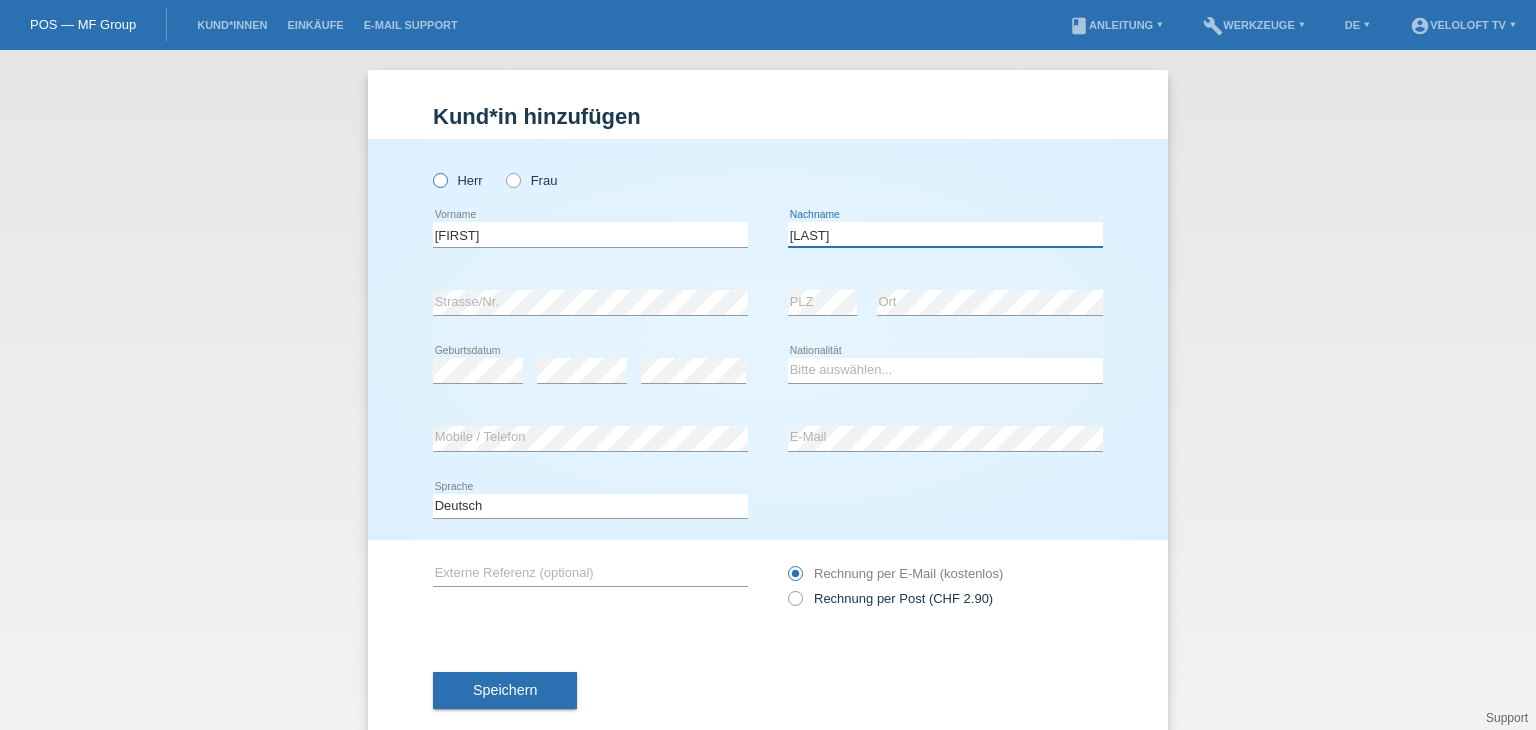 type on "[LAST]" 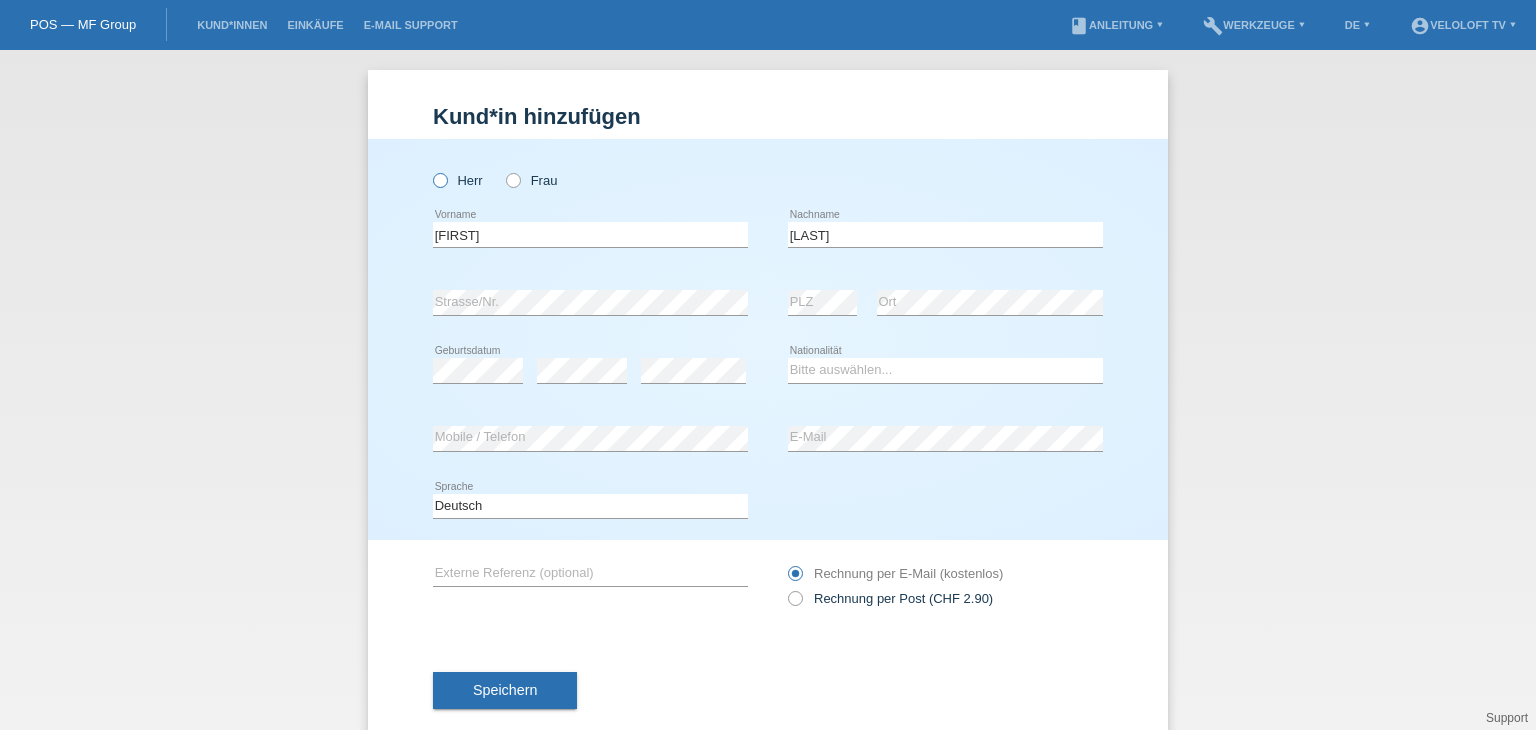 click at bounding box center [430, 170] 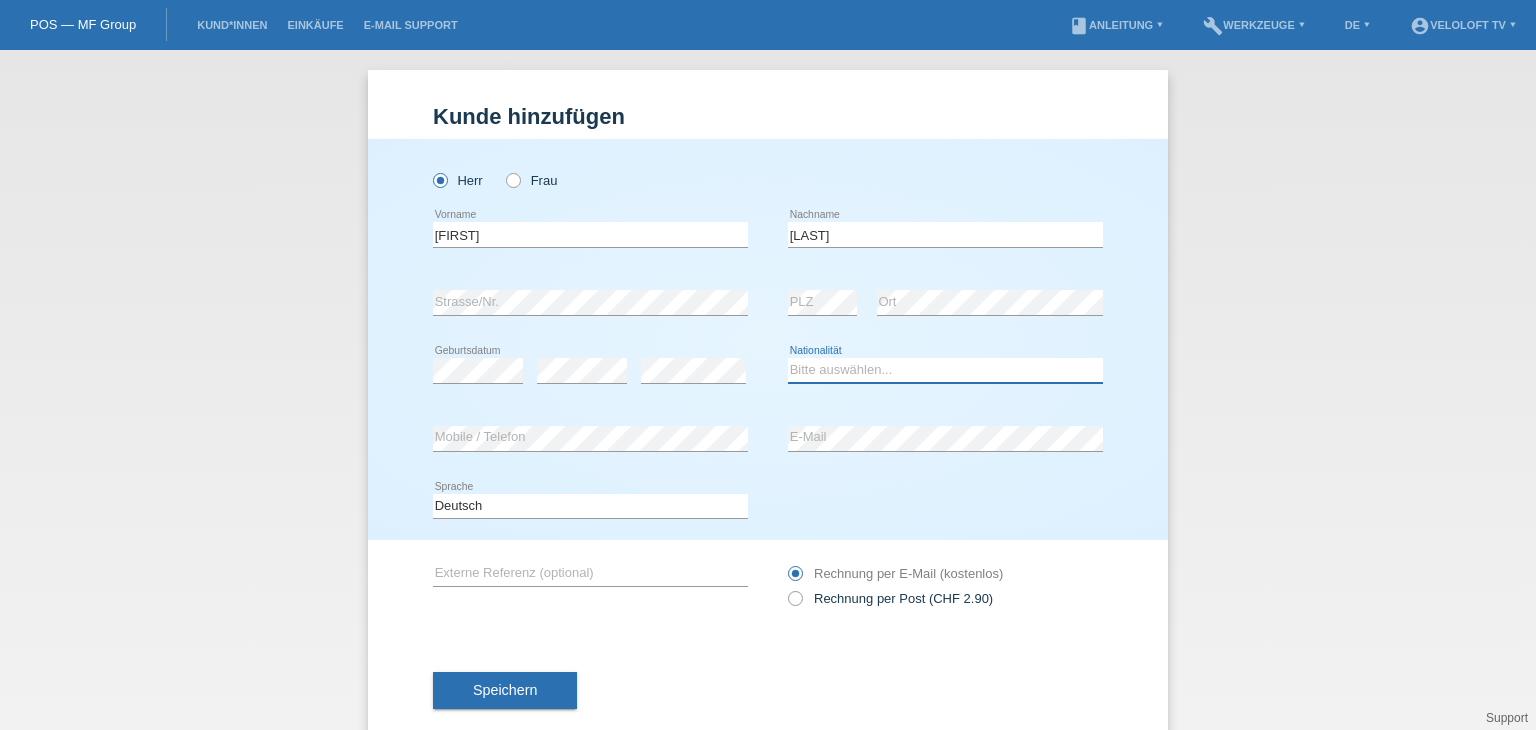 click on "Bitte auswählen...
Schweiz
Deutschland
Liechtenstein
Österreich
------------
Afghanistan
Ägypten
Åland
Albanien
Algerien" at bounding box center (945, 370) 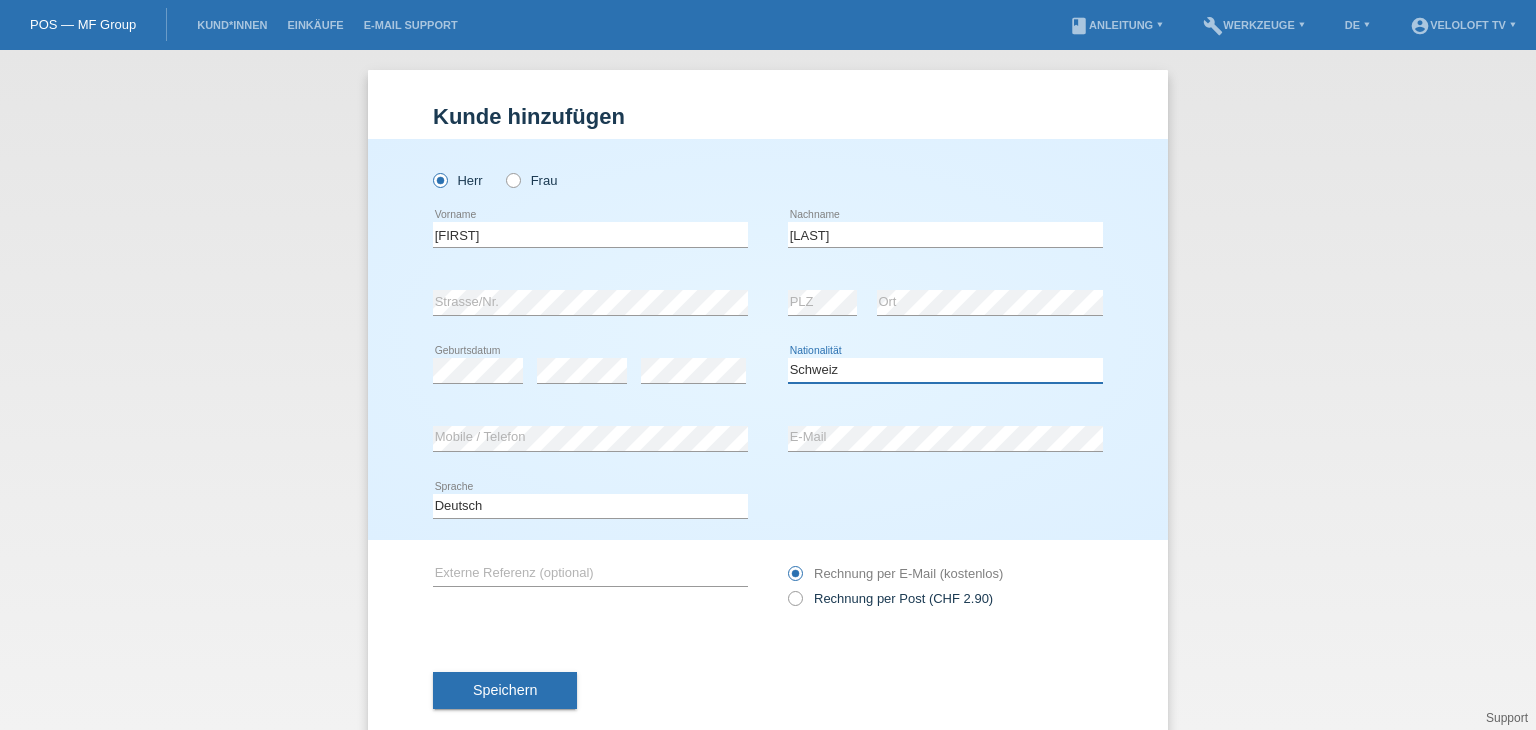 click on "Bitte auswählen...
Schweiz
Deutschland
Liechtenstein
Österreich
------------
Afghanistan
Ägypten
Åland
Albanien
Algerien" at bounding box center (945, 370) 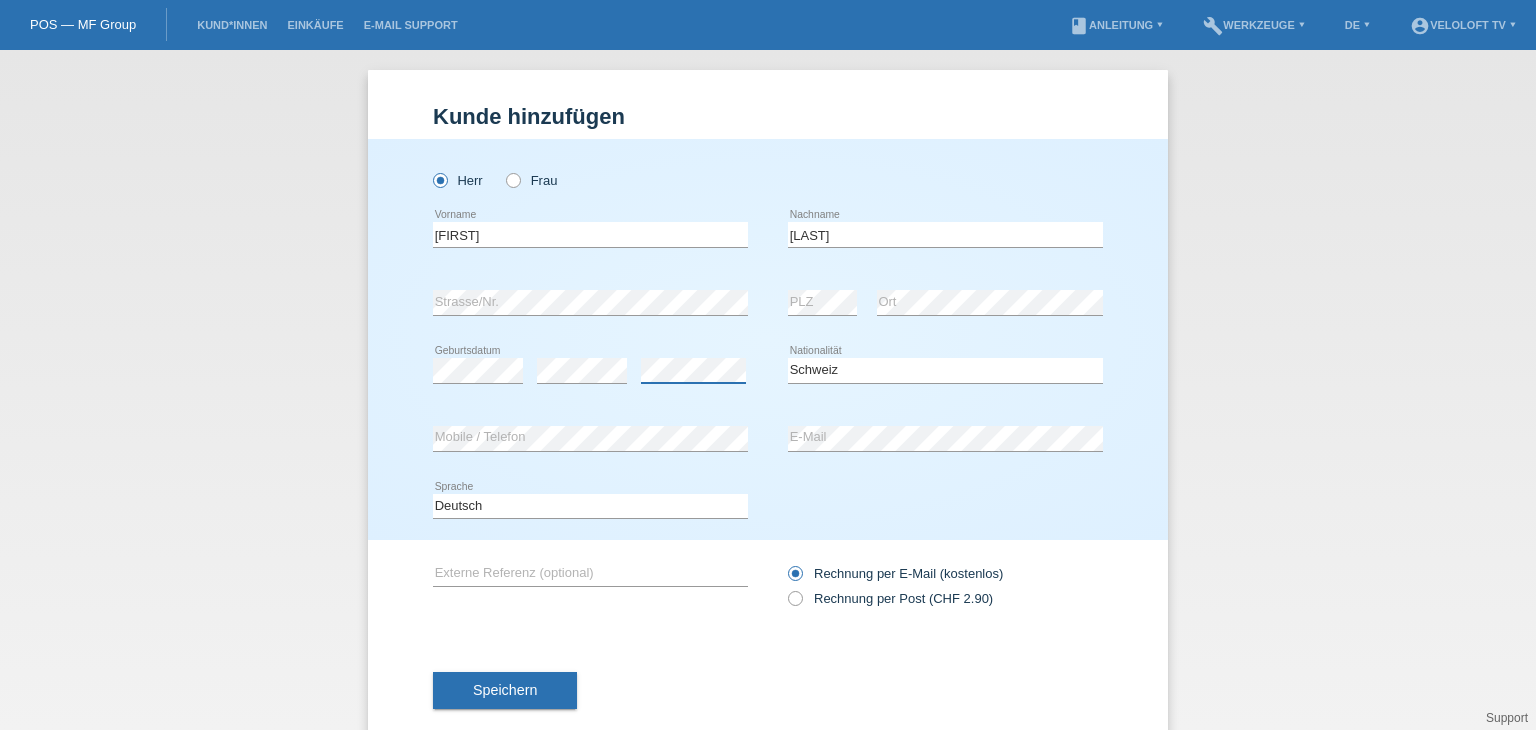 scroll, scrollTop: 38, scrollLeft: 0, axis: vertical 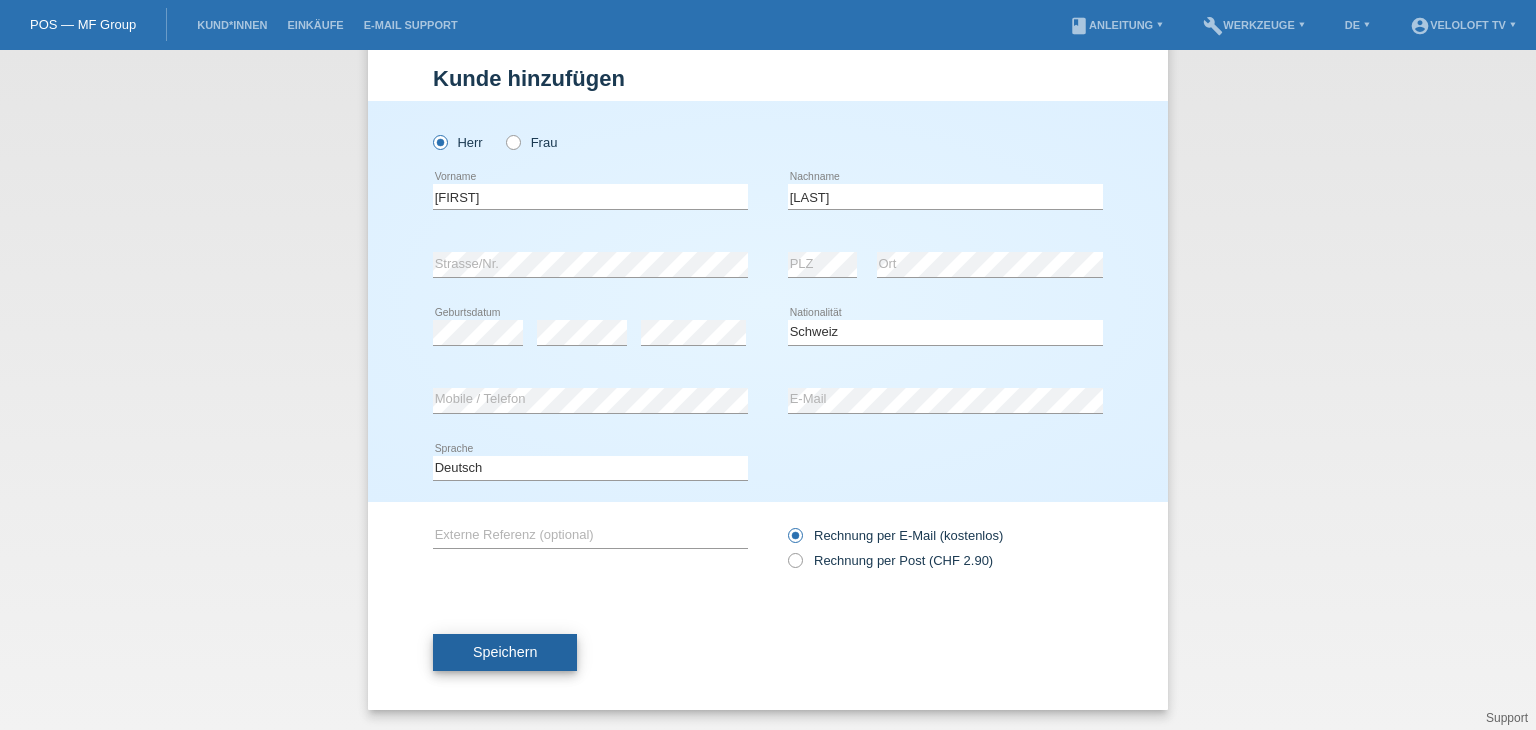 click on "Speichern" at bounding box center [505, 653] 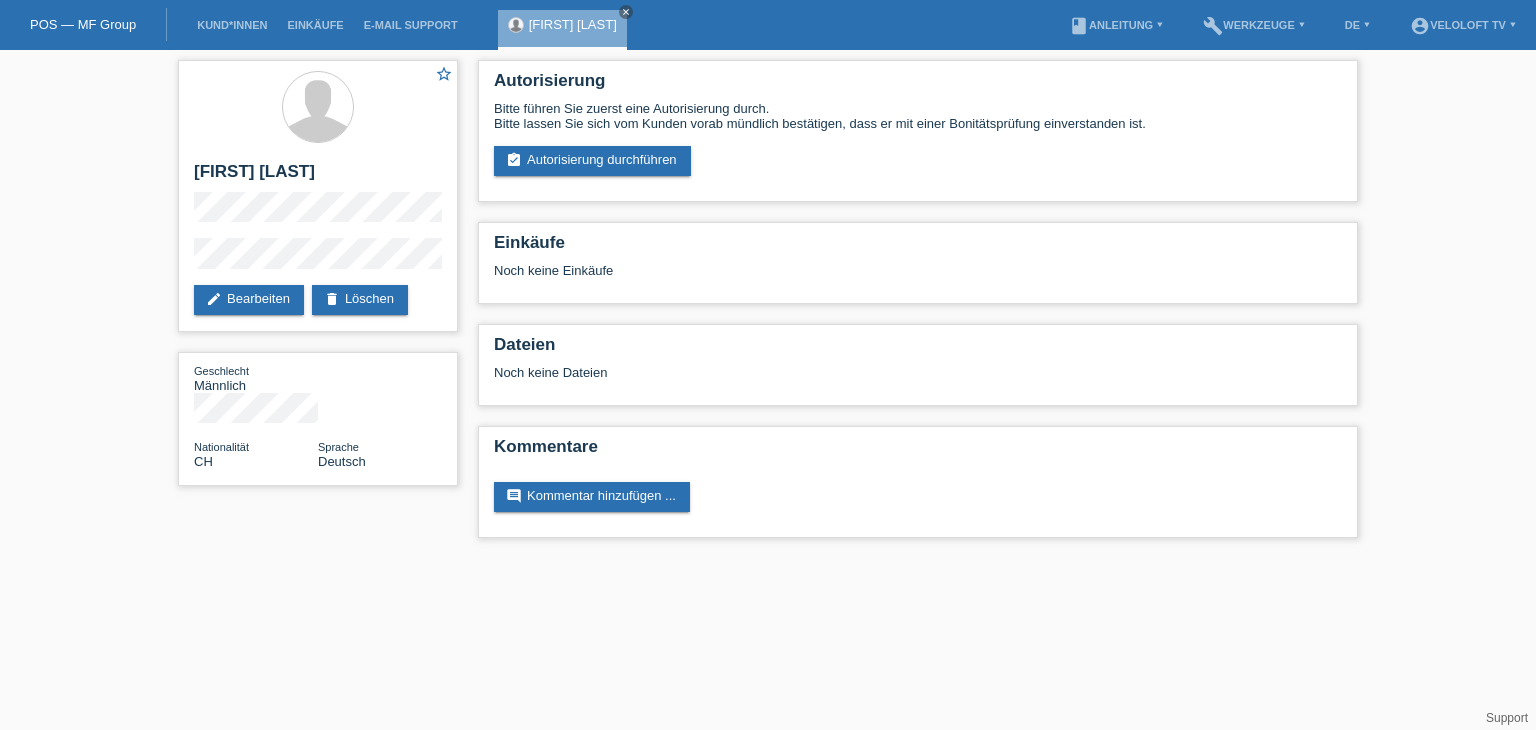 scroll, scrollTop: 0, scrollLeft: 0, axis: both 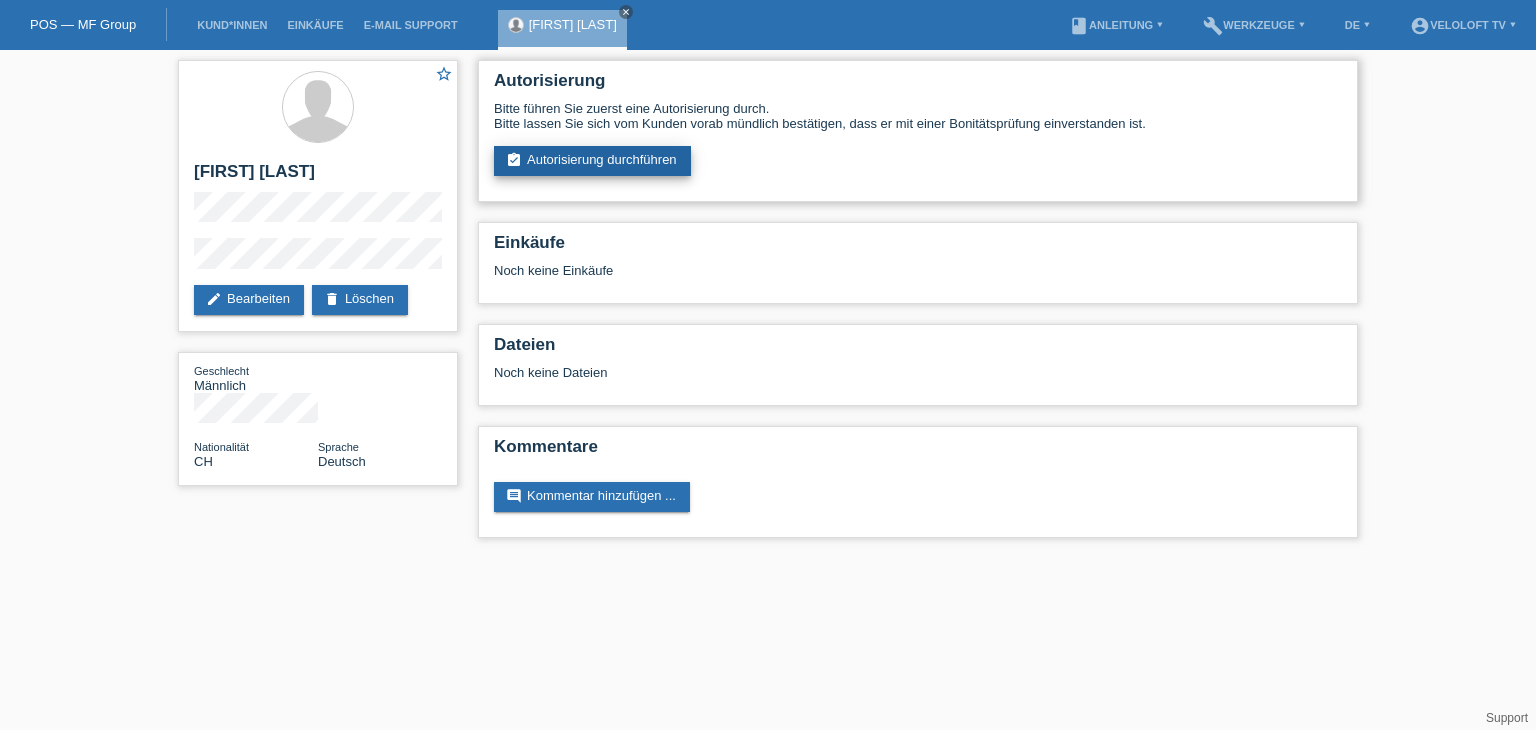 click on "assignment_turned_in  Autorisierung durchführen" at bounding box center [592, 161] 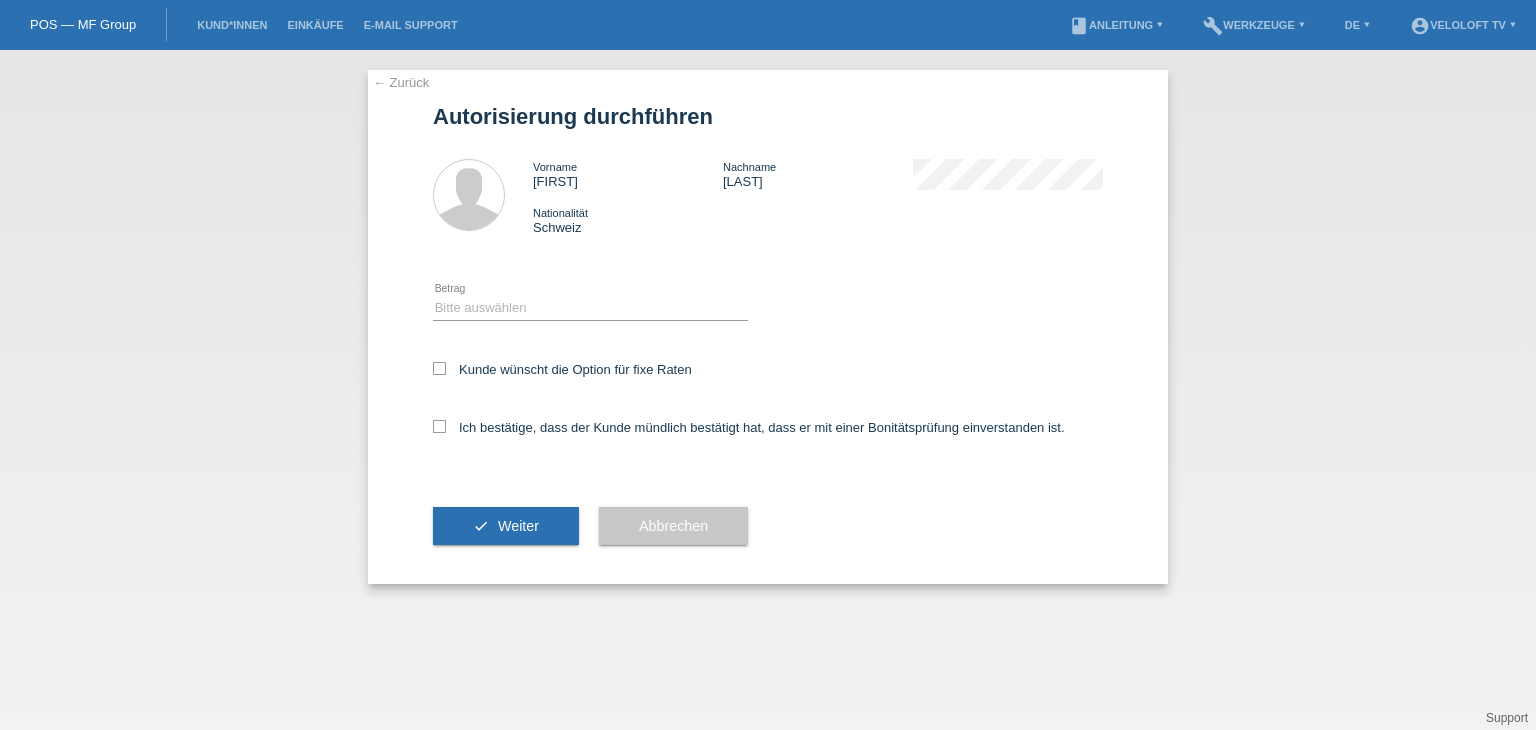 scroll, scrollTop: 0, scrollLeft: 0, axis: both 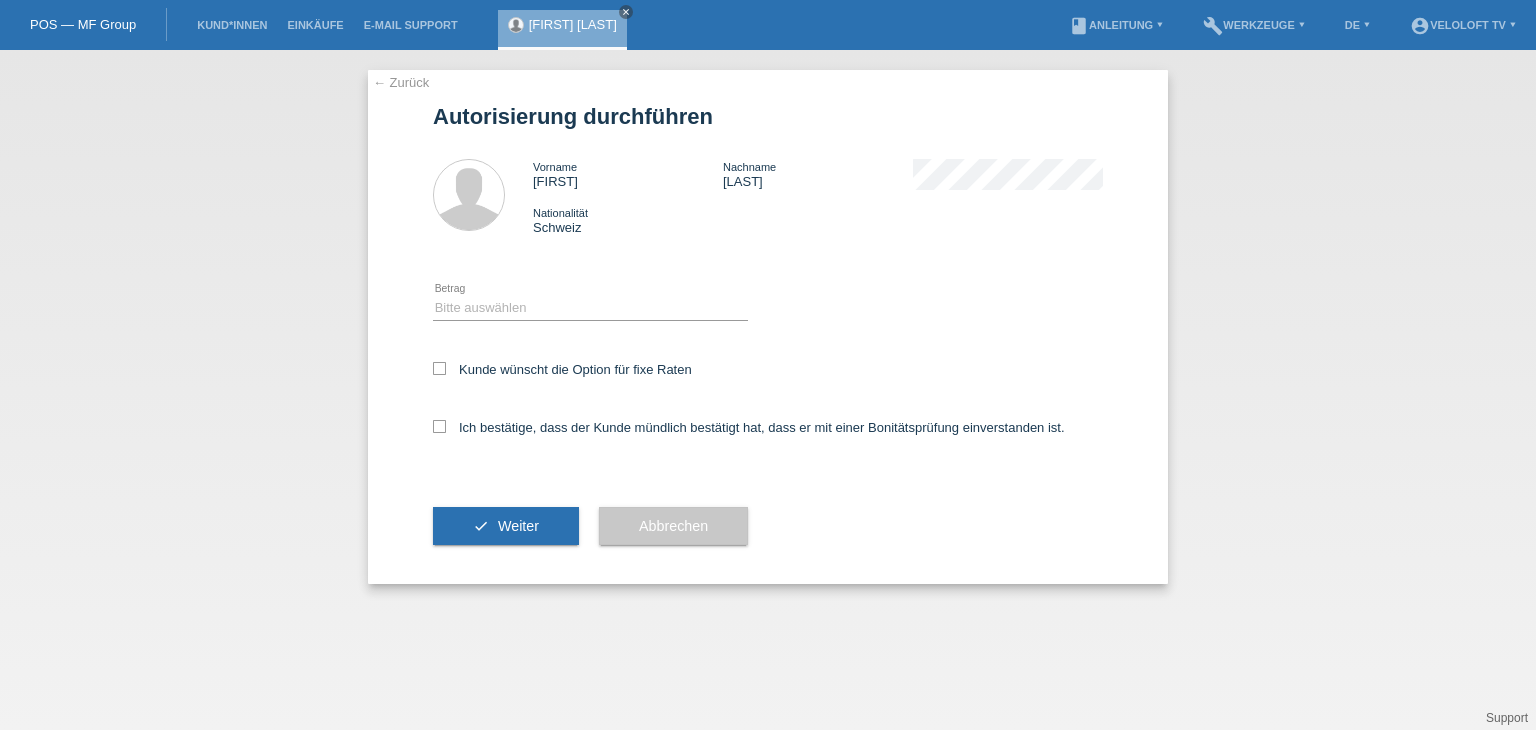 click on "Bitte auswählen
CHF 1.00 - CHF 499.00
CHF 500.00 - CHF 1'999.00
CHF 2'000.00 - CHF 15'000.00
error
Betrag" at bounding box center [590, 309] 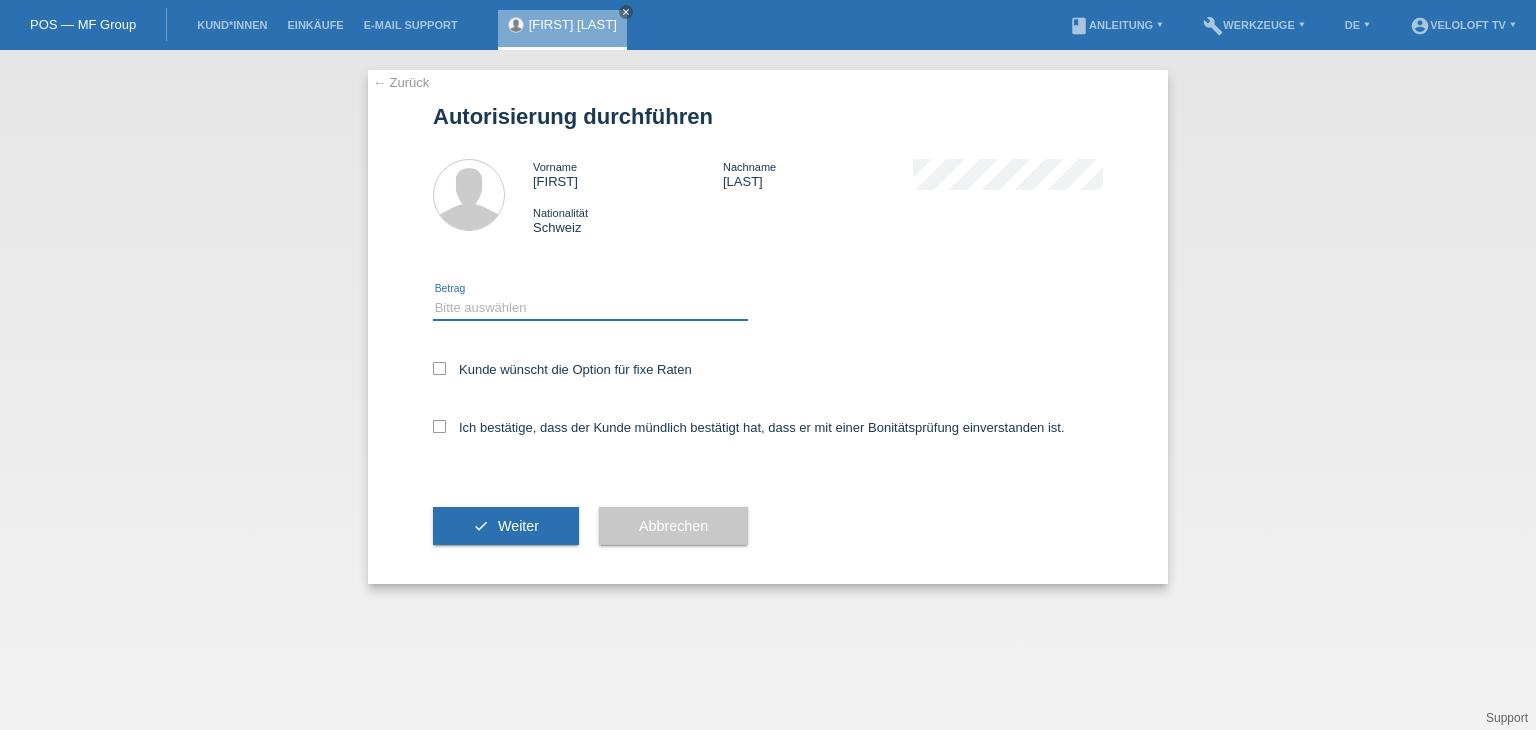 click on "Bitte auswählen
CHF 1.00 - CHF 499.00
CHF 500.00 - CHF 1'999.00
CHF 2'000.00 - CHF 15'000.00" at bounding box center (590, 308) 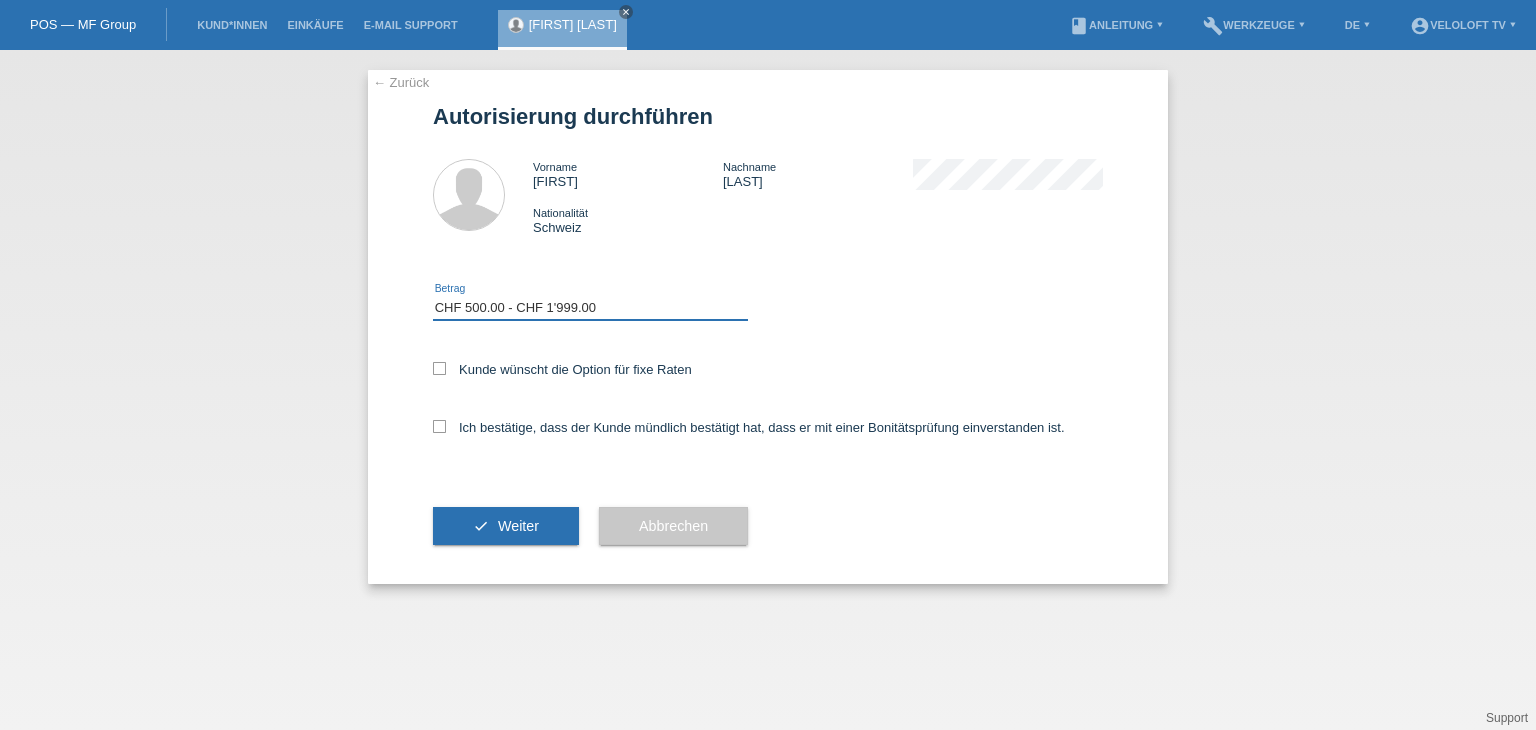 click on "Bitte auswählen
CHF 1.00 - CHF 499.00
CHF 500.00 - CHF 1'999.00
CHF 2'000.00 - CHF 15'000.00" at bounding box center [590, 308] 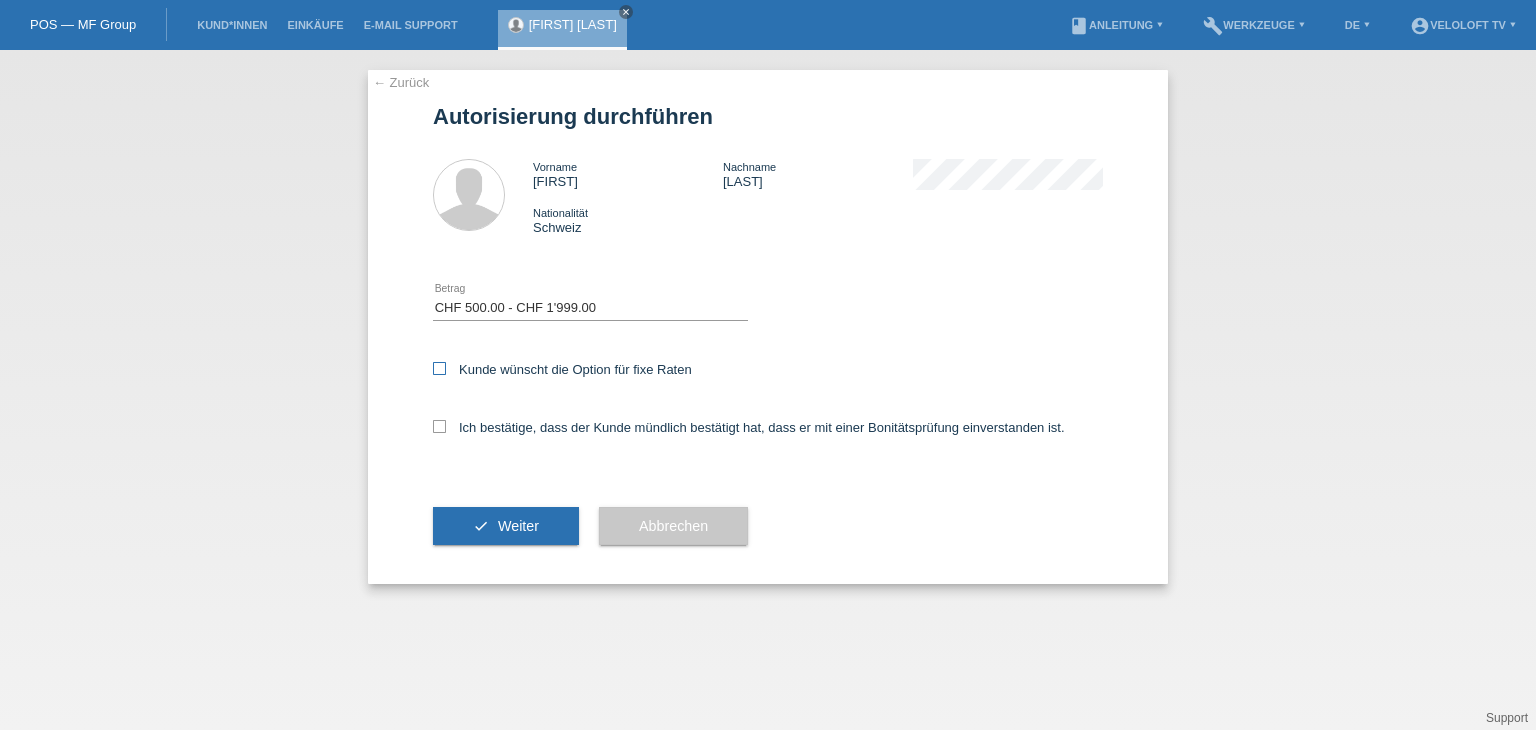 click on "Kunde wünscht die Option für fixe Raten" at bounding box center [562, 369] 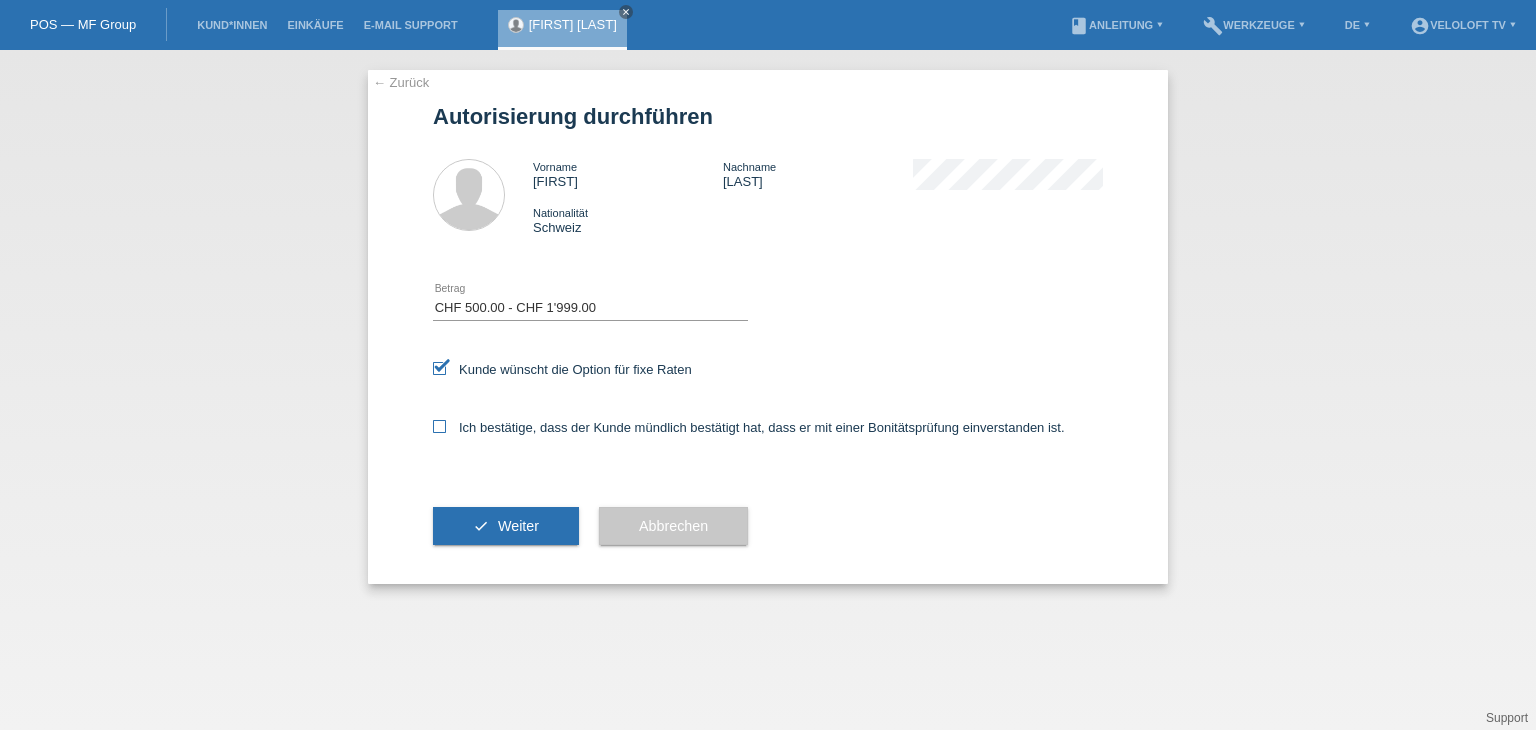 click on "Ich bestätige, dass der Kunde mündlich bestätigt hat, dass er mit einer Bonitätsprüfung einverstanden ist." at bounding box center [749, 427] 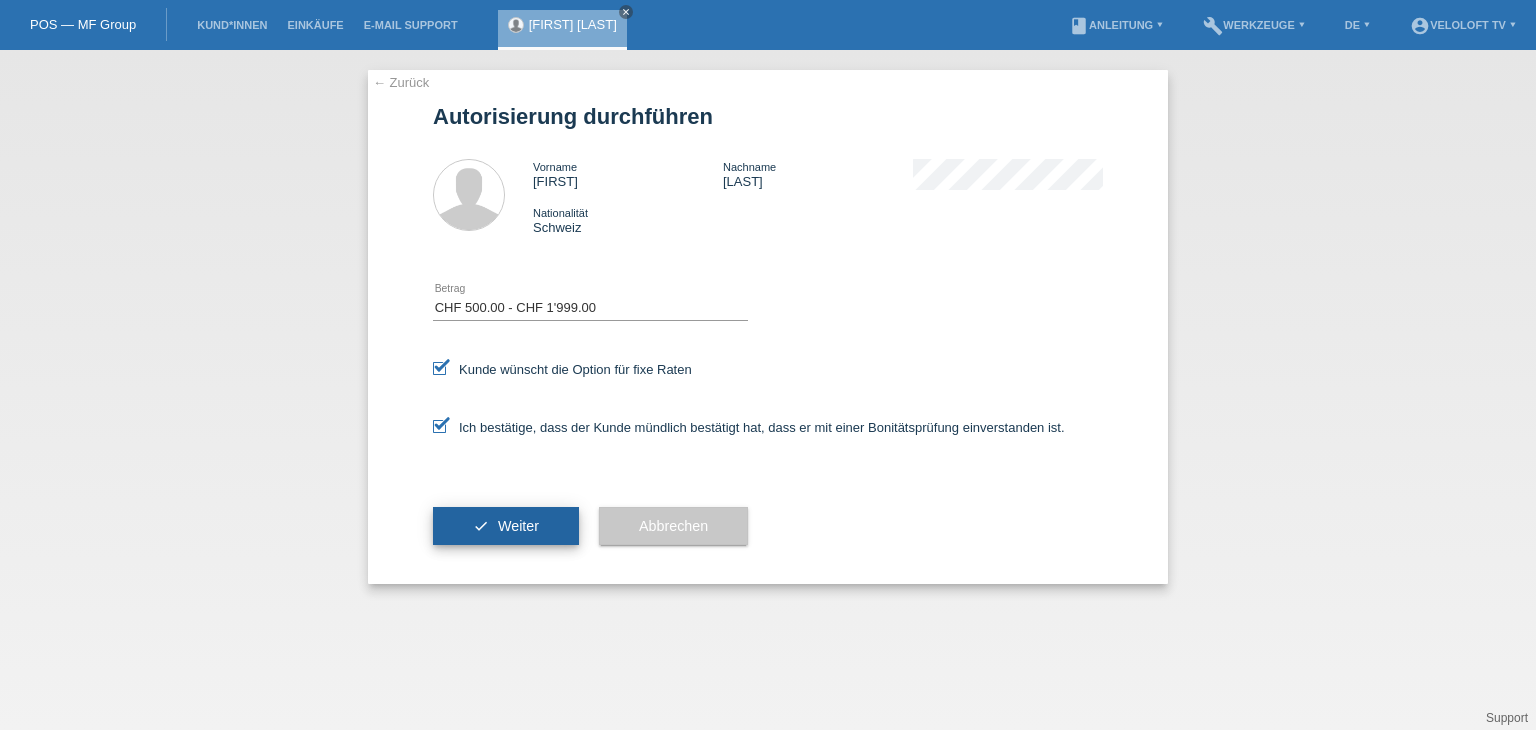 click on "Weiter" at bounding box center [518, 526] 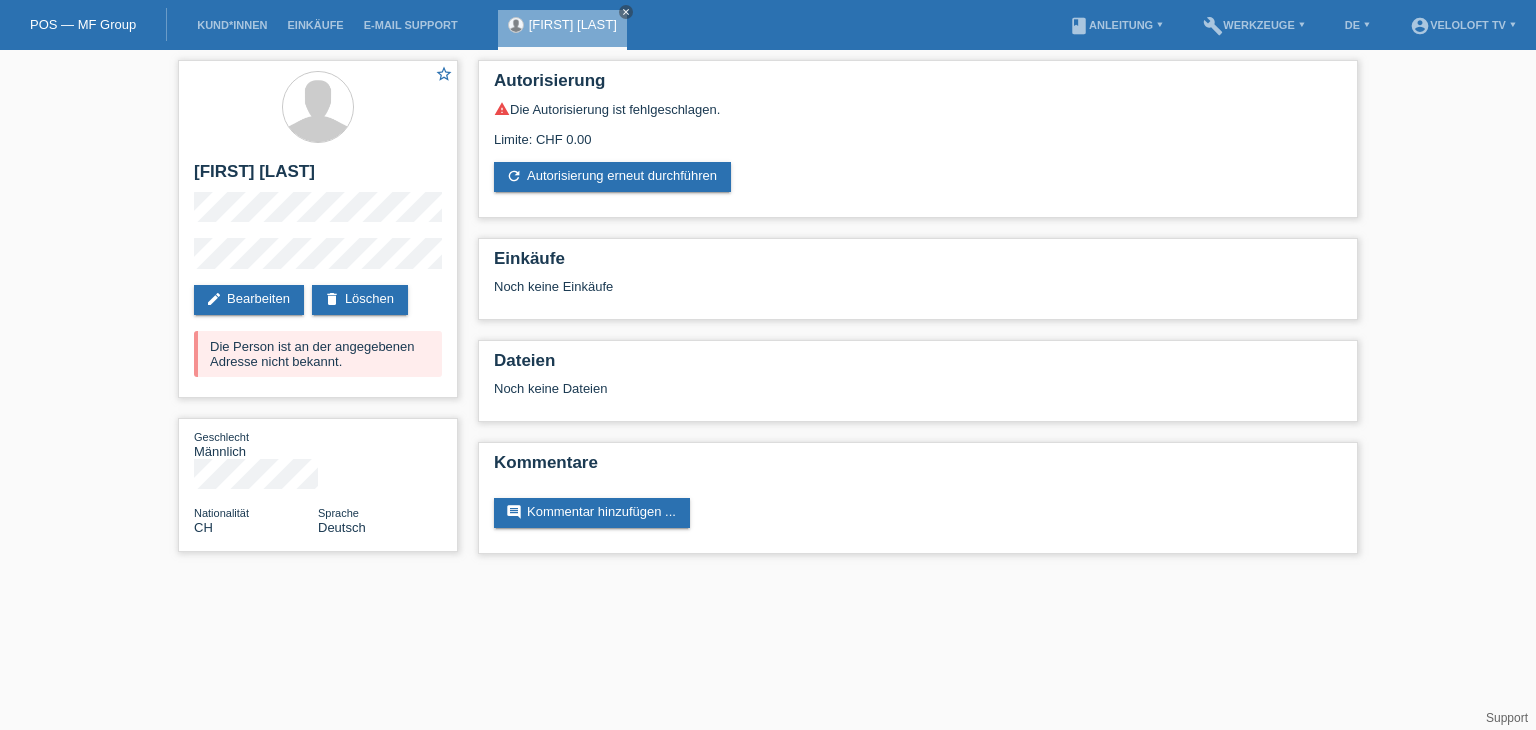 scroll, scrollTop: 0, scrollLeft: 0, axis: both 